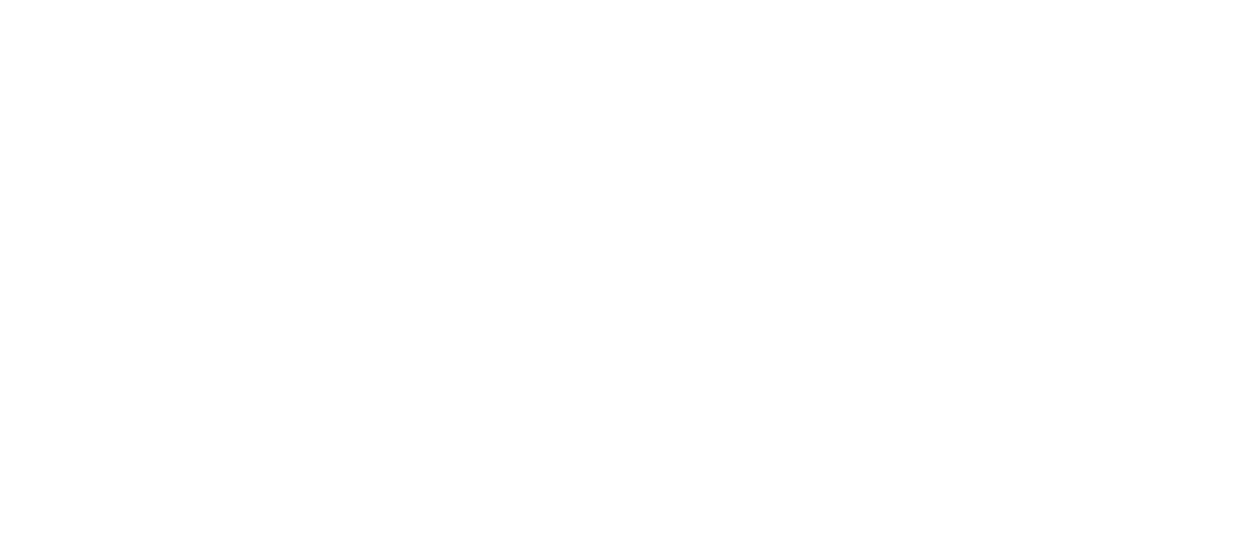 scroll, scrollTop: 0, scrollLeft: 0, axis: both 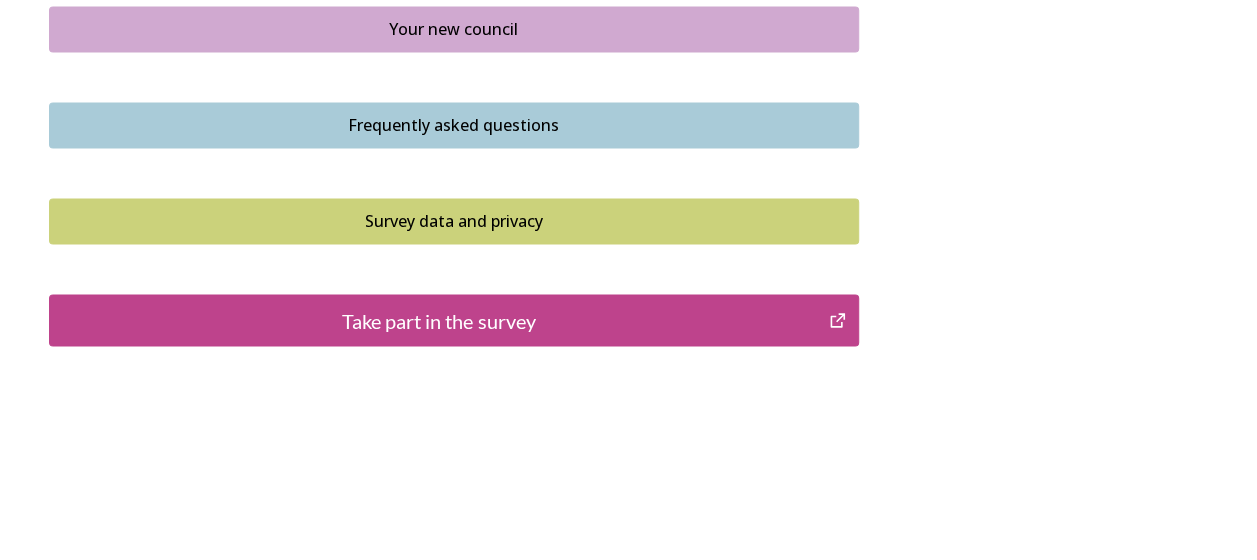 click on "Take part in the survey" at bounding box center (439, 320) 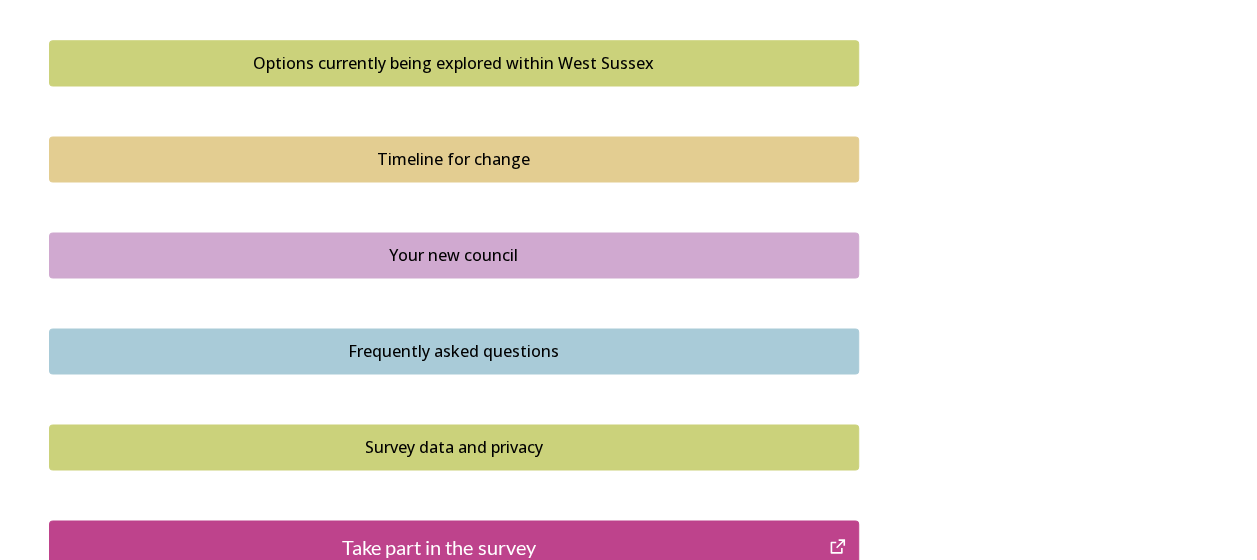 scroll, scrollTop: 1346, scrollLeft: 0, axis: vertical 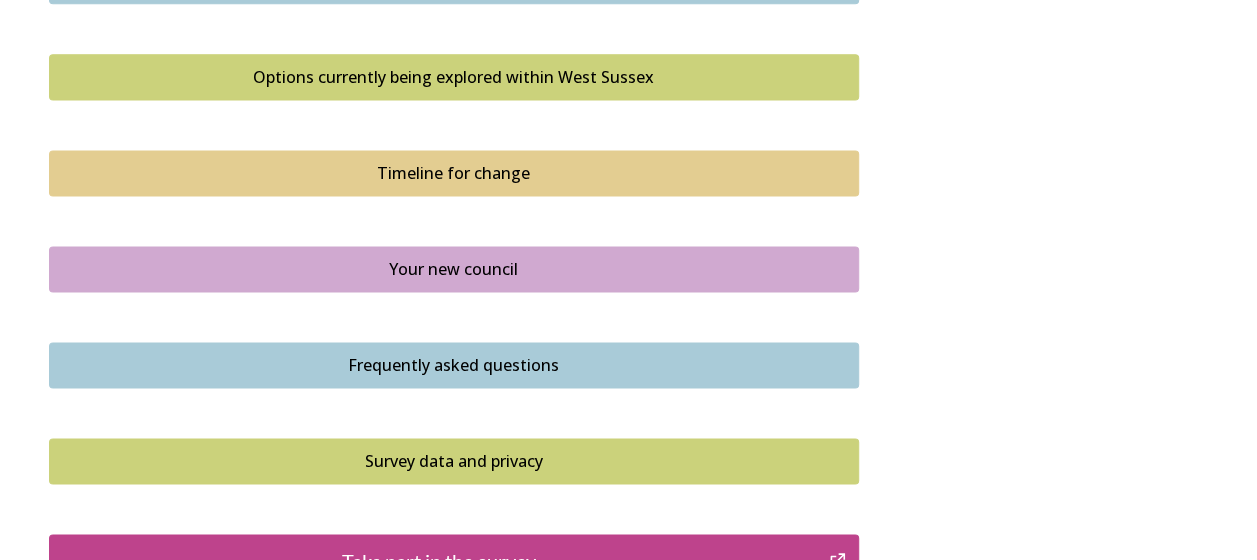 click on "Timeline for change" at bounding box center (454, 173) 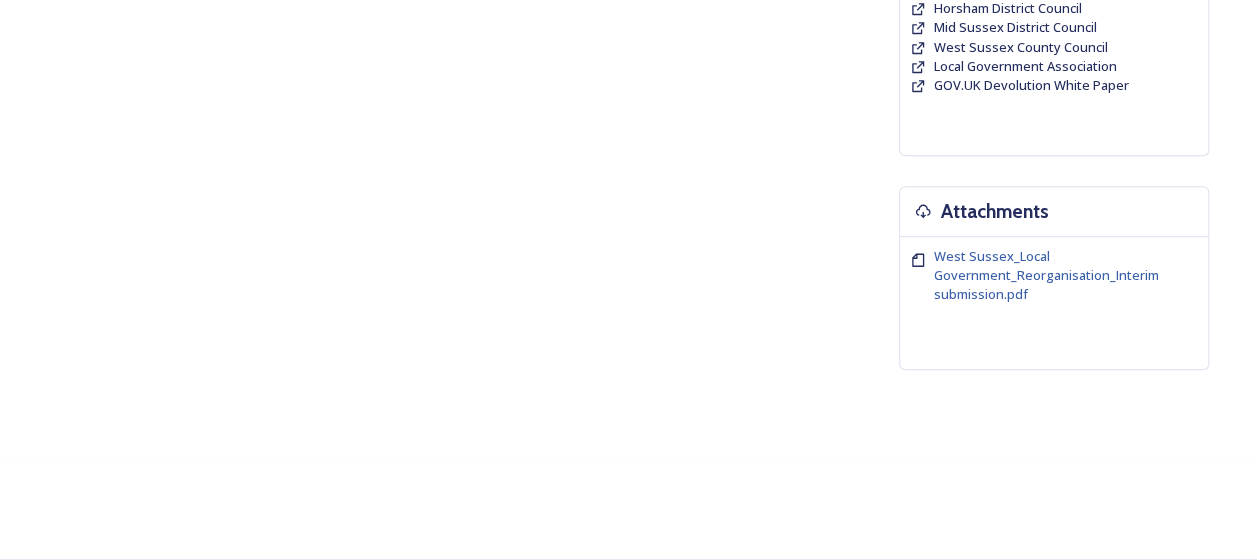 scroll, scrollTop: 0, scrollLeft: 0, axis: both 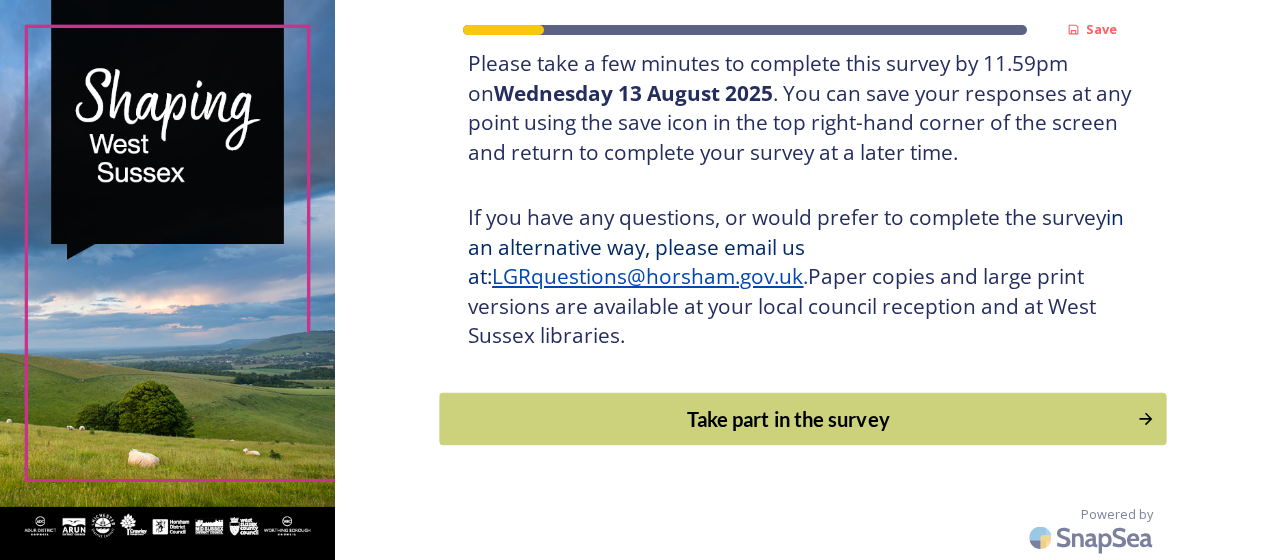 click on "Take part in the survey" at bounding box center (789, 419) 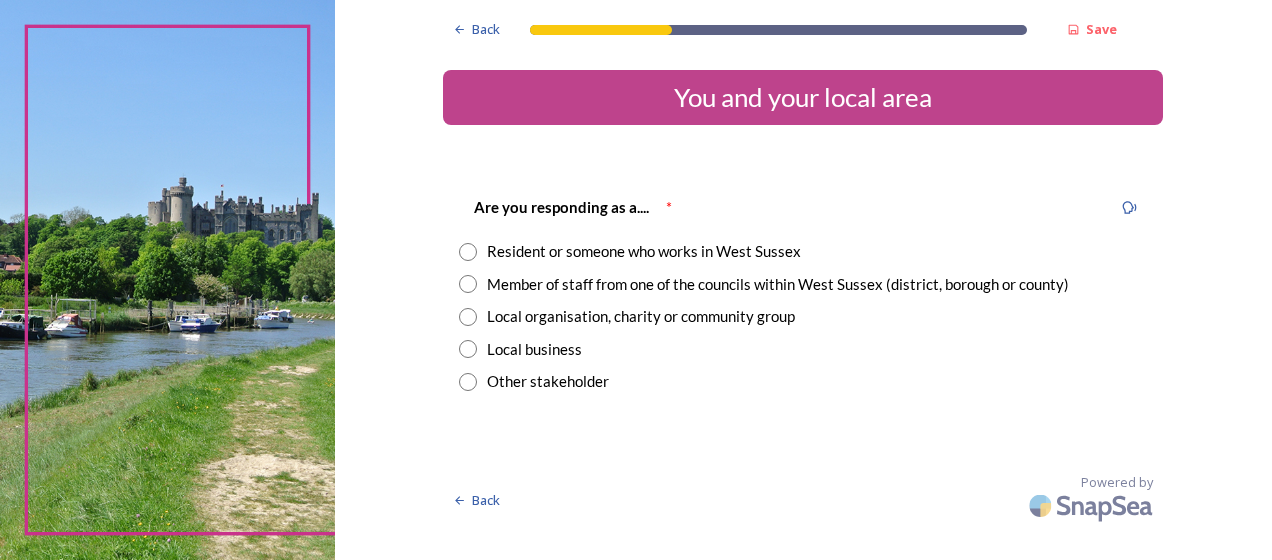 click at bounding box center (468, 284) 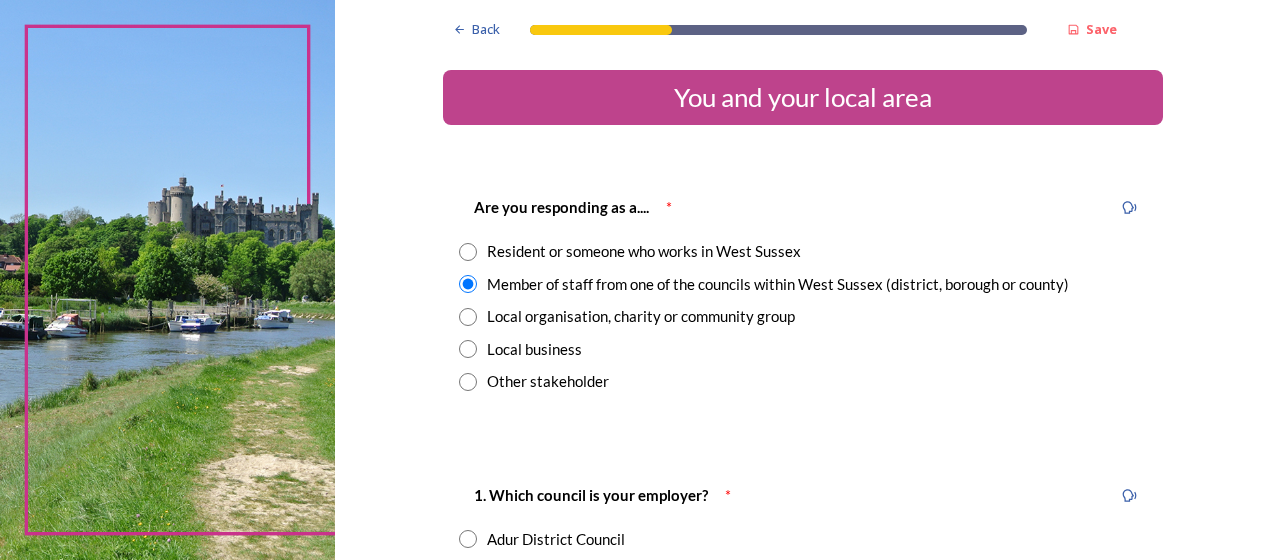 scroll, scrollTop: 490, scrollLeft: 0, axis: vertical 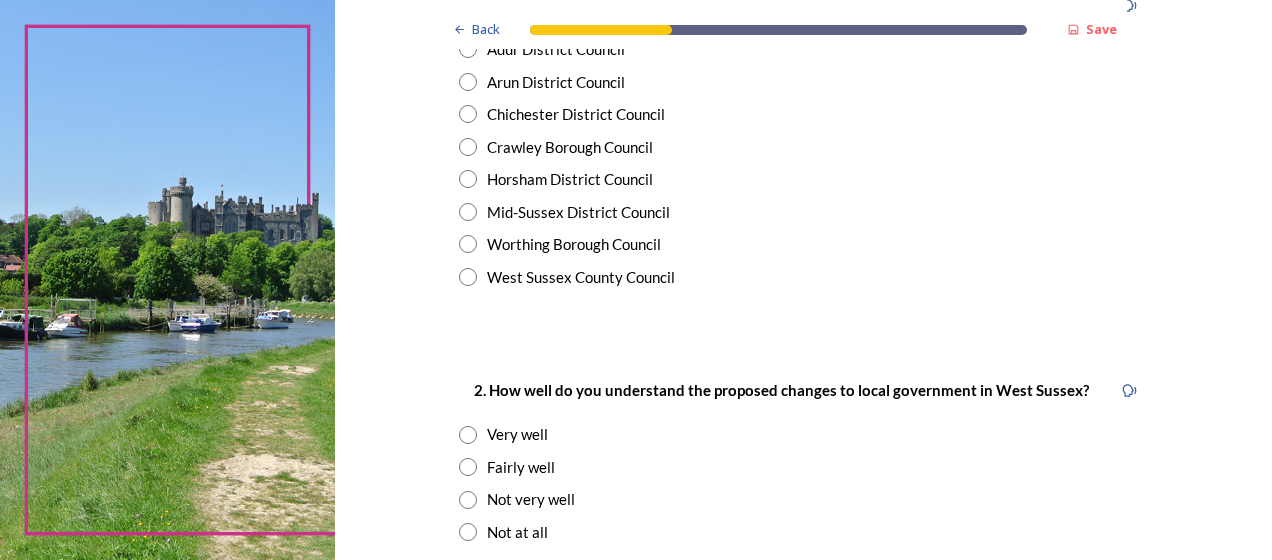 click at bounding box center (468, 114) 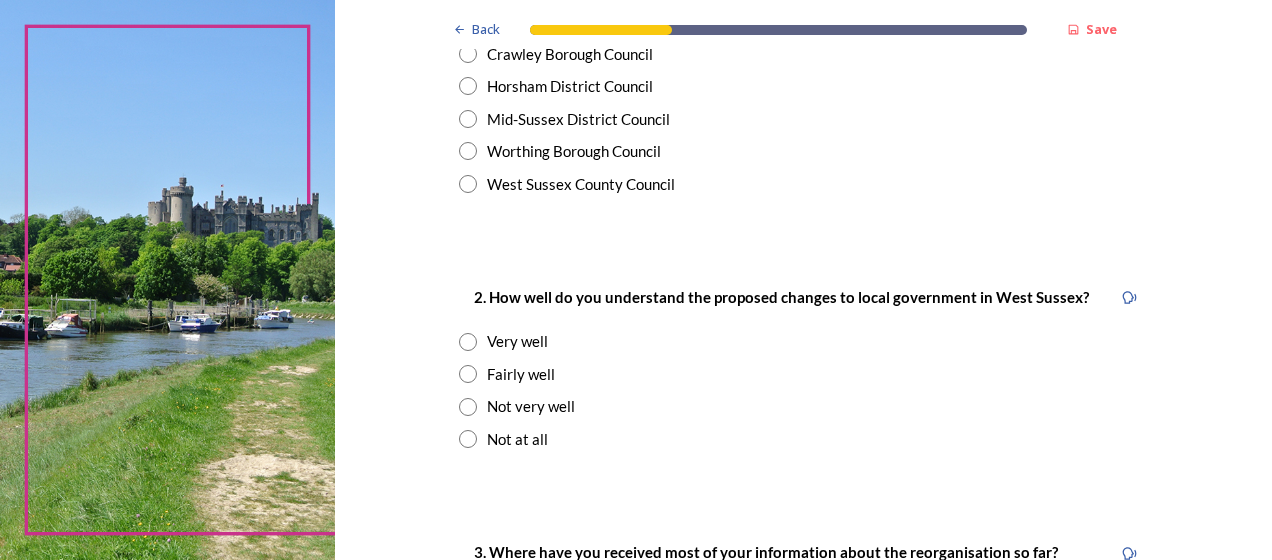scroll, scrollTop: 623, scrollLeft: 0, axis: vertical 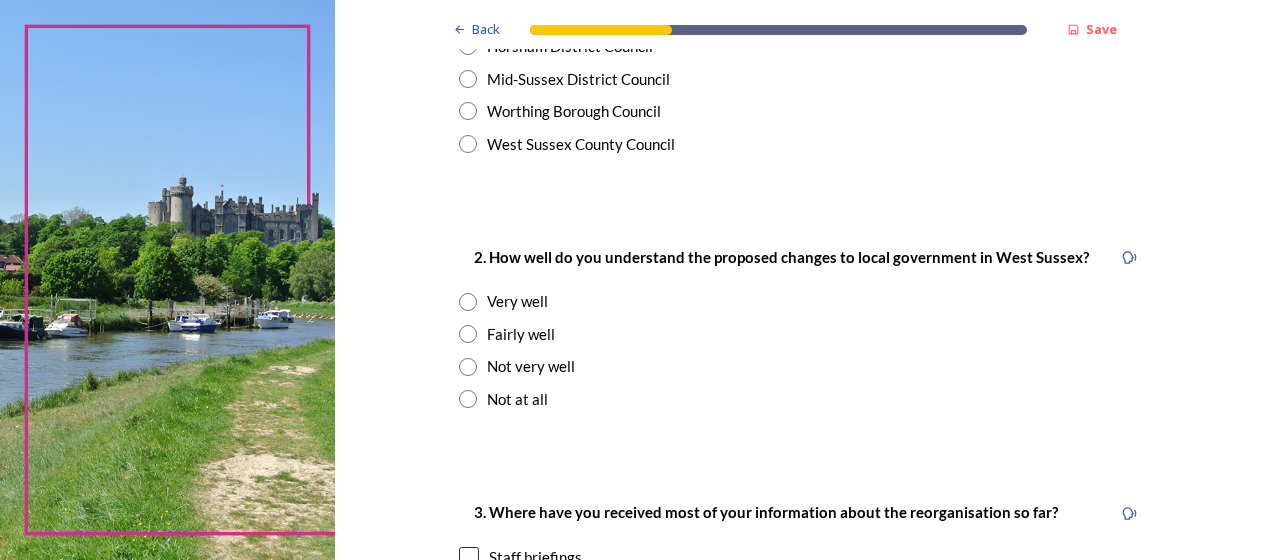 click at bounding box center (468, 334) 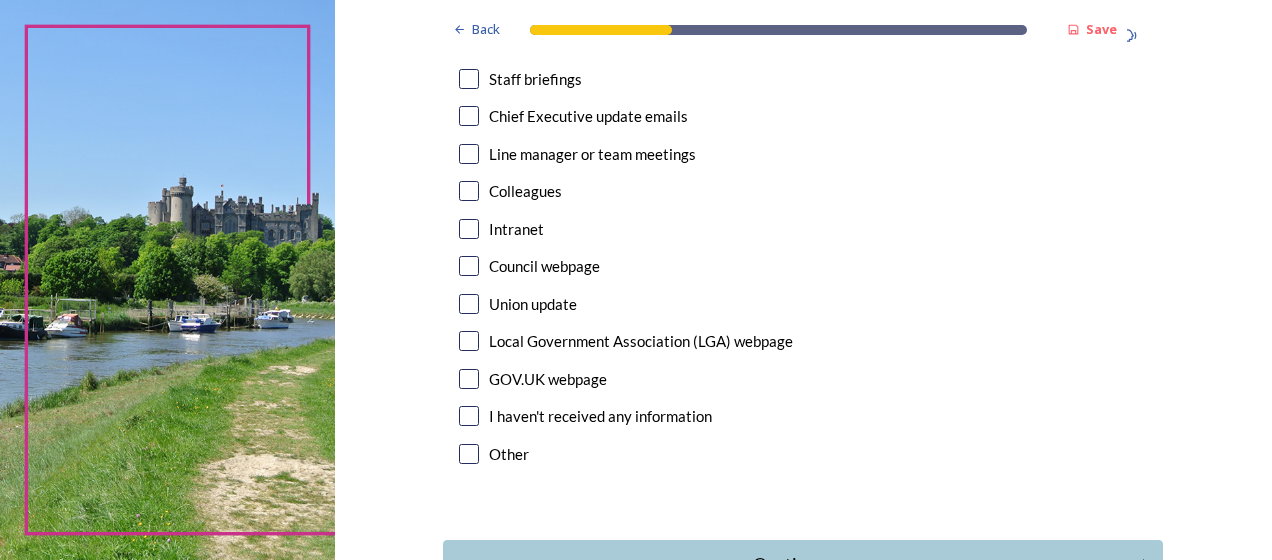 scroll, scrollTop: 1103, scrollLeft: 0, axis: vertical 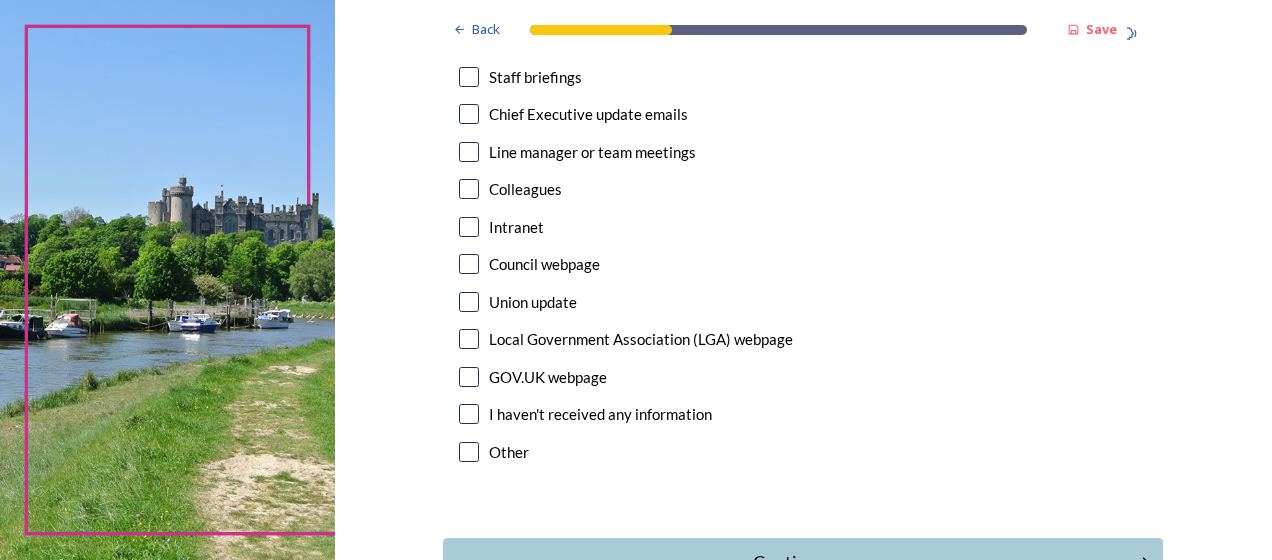 click at bounding box center (469, 77) 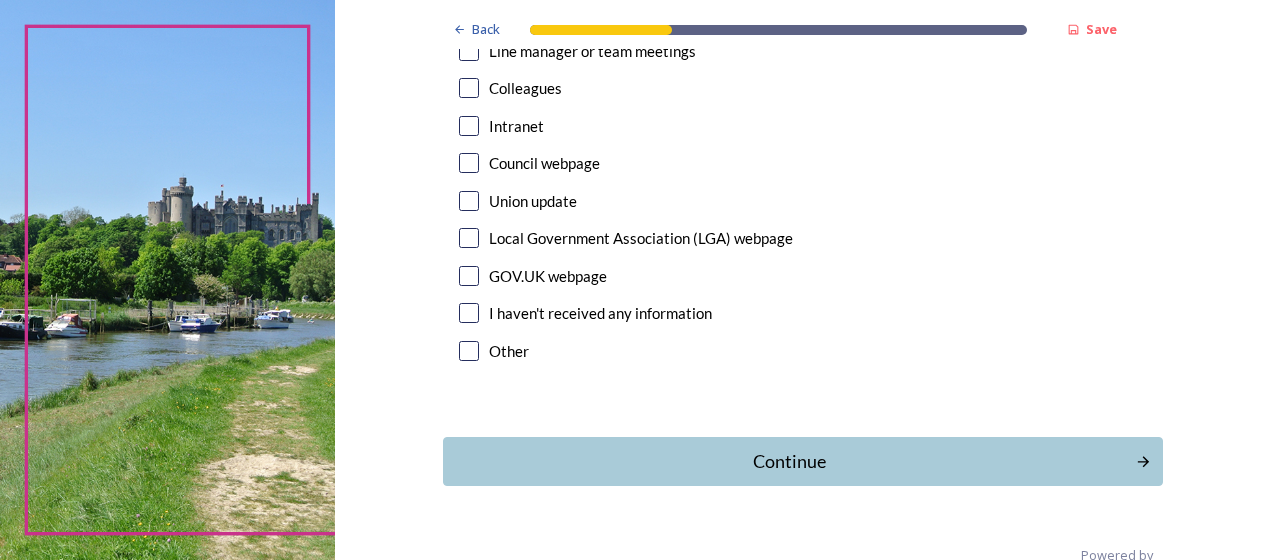 scroll, scrollTop: 1223, scrollLeft: 0, axis: vertical 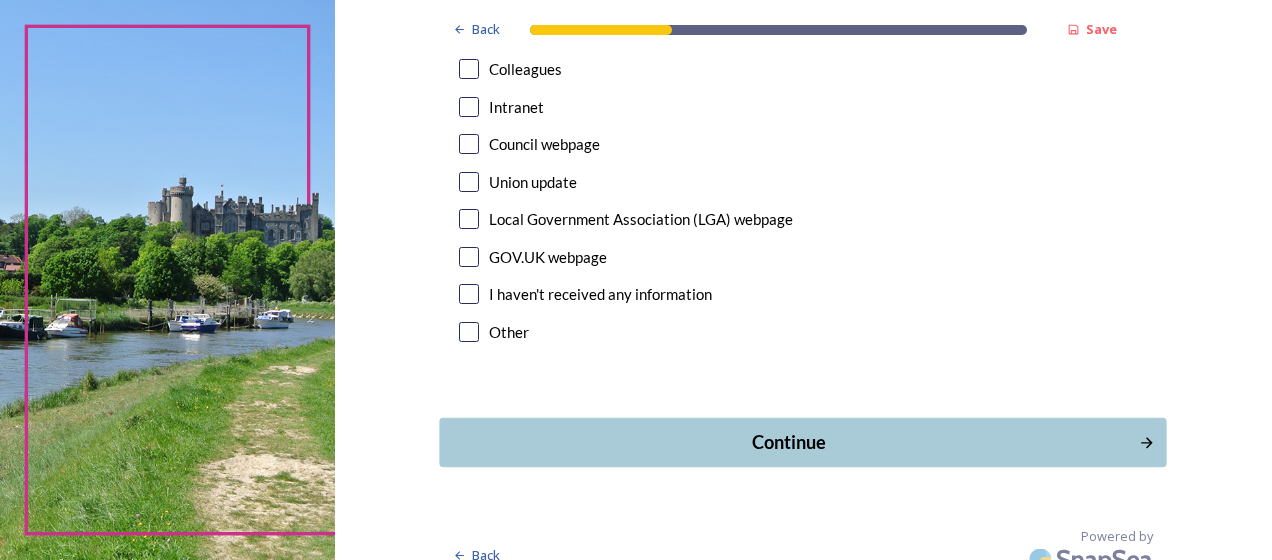 click on "Continue" at bounding box center (789, 442) 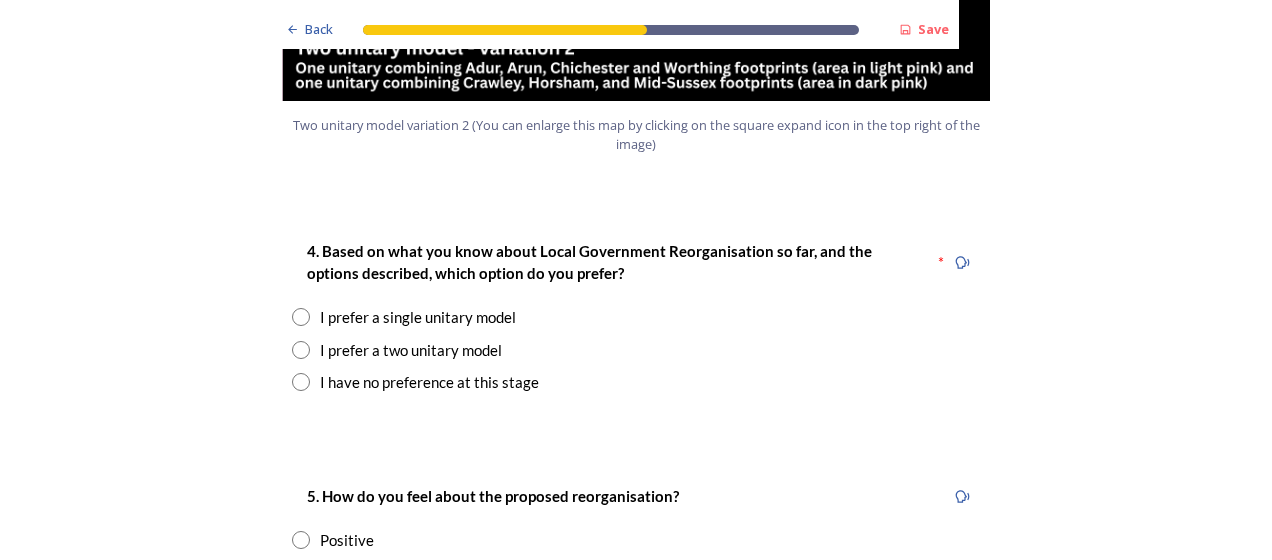 scroll, scrollTop: 2518, scrollLeft: 0, axis: vertical 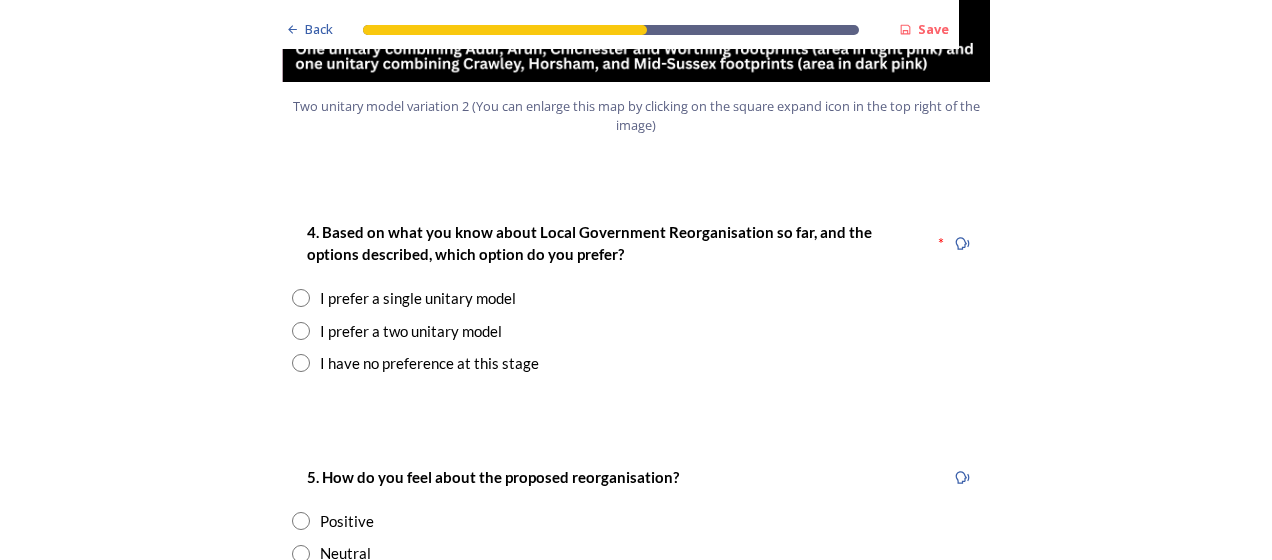 click at bounding box center [301, 331] 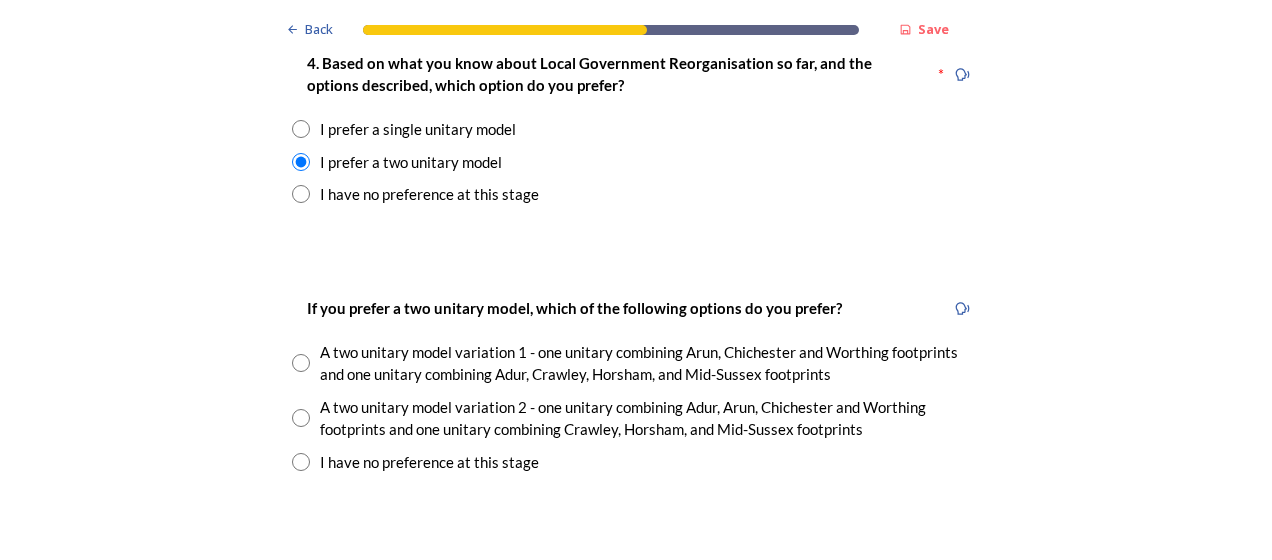 scroll, scrollTop: 2692, scrollLeft: 0, axis: vertical 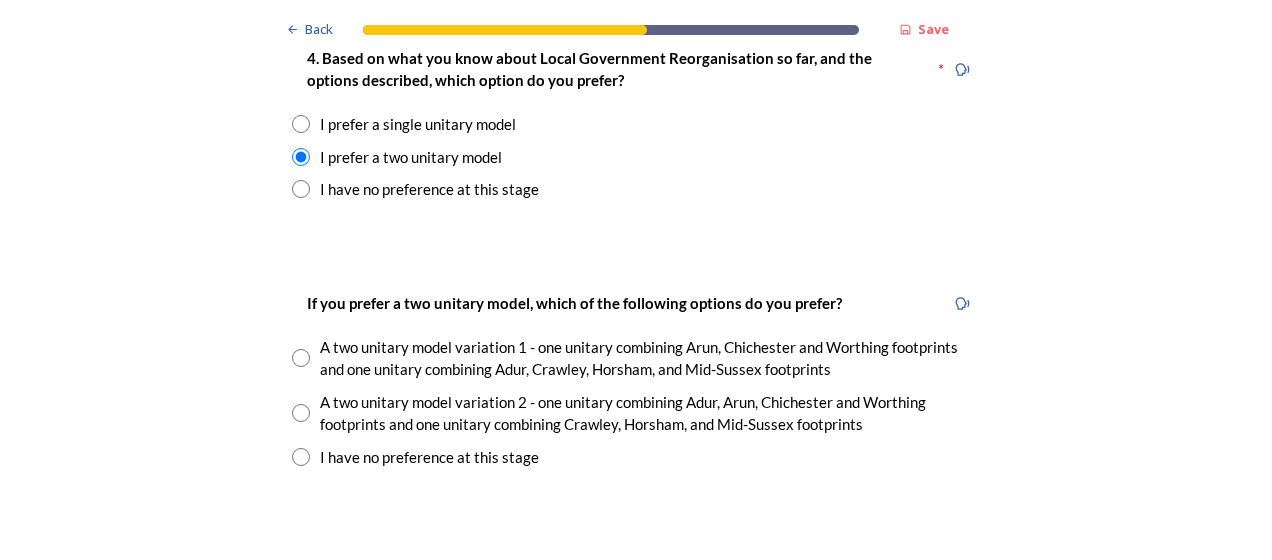 click at bounding box center [301, 413] 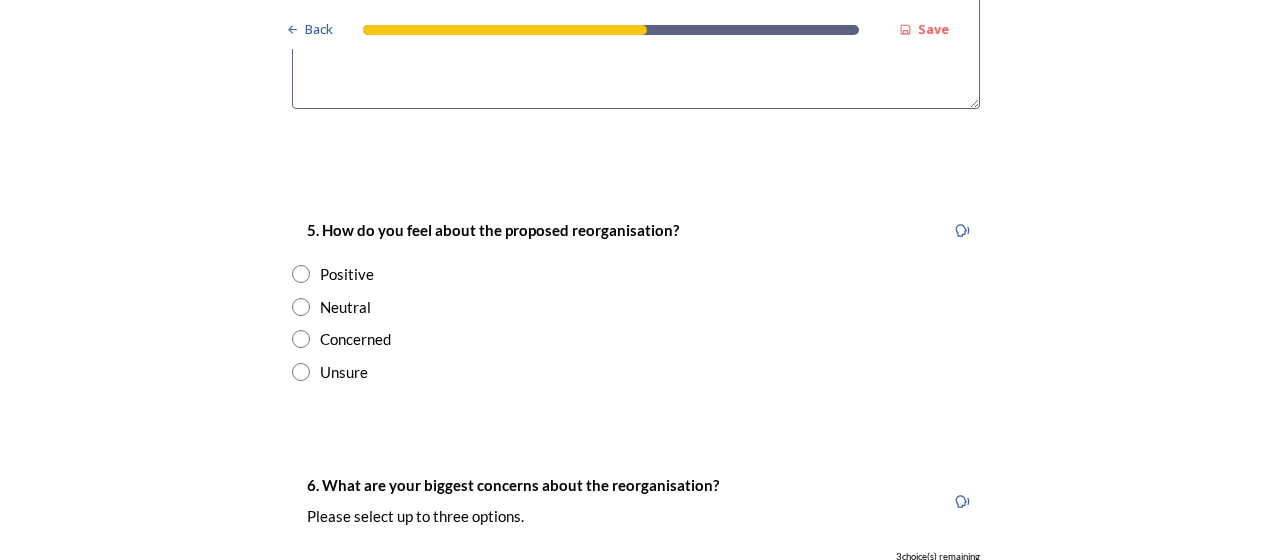 scroll, scrollTop: 3491, scrollLeft: 0, axis: vertical 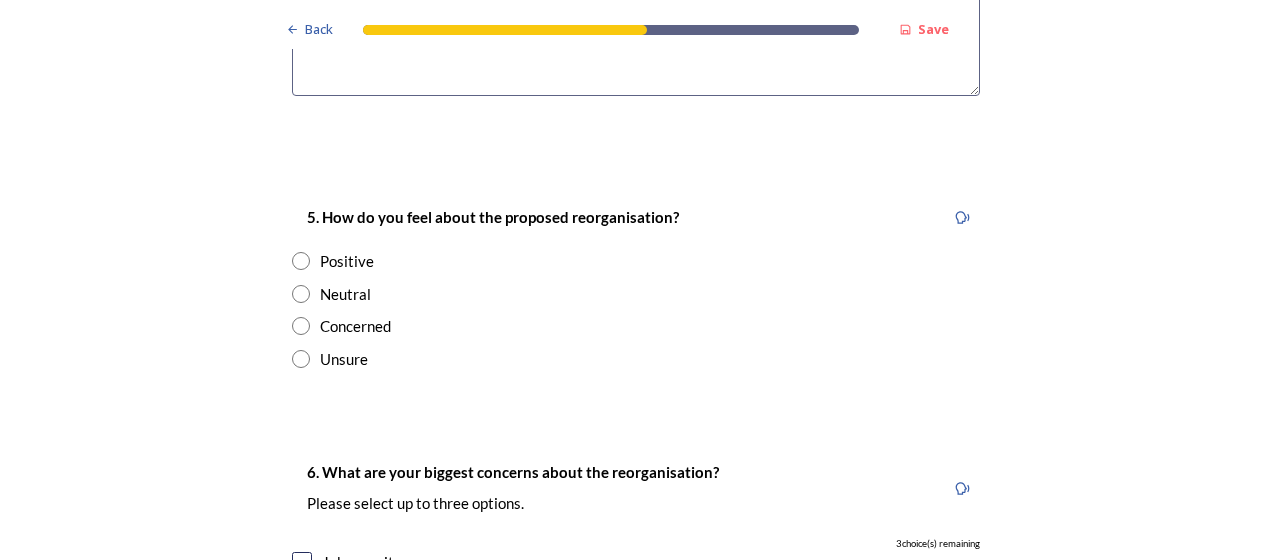 click at bounding box center (301, 294) 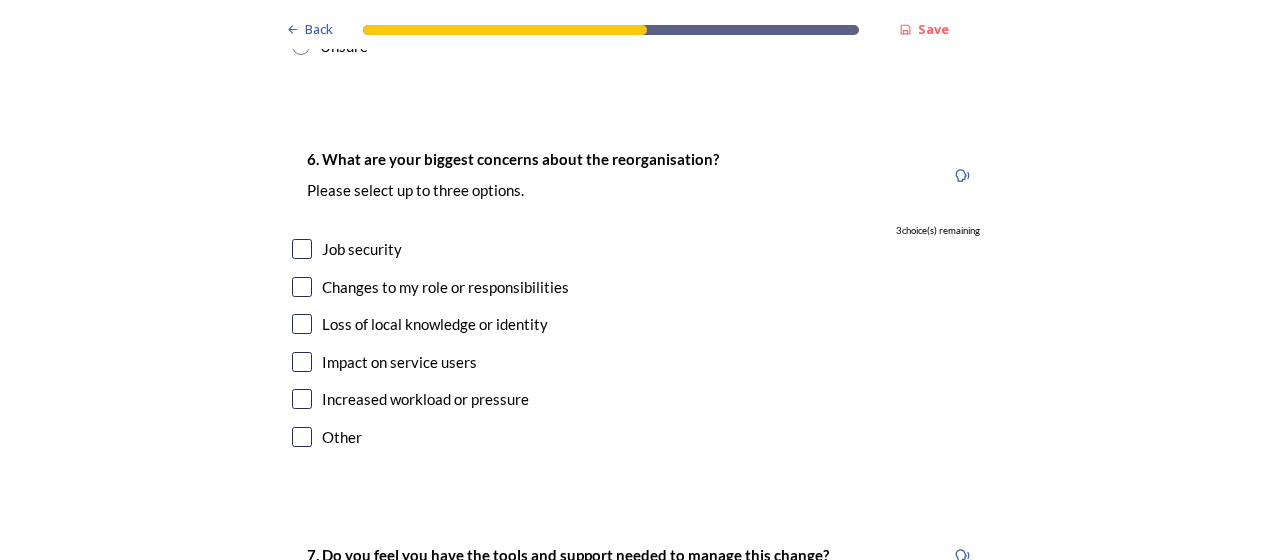 scroll, scrollTop: 3811, scrollLeft: 0, axis: vertical 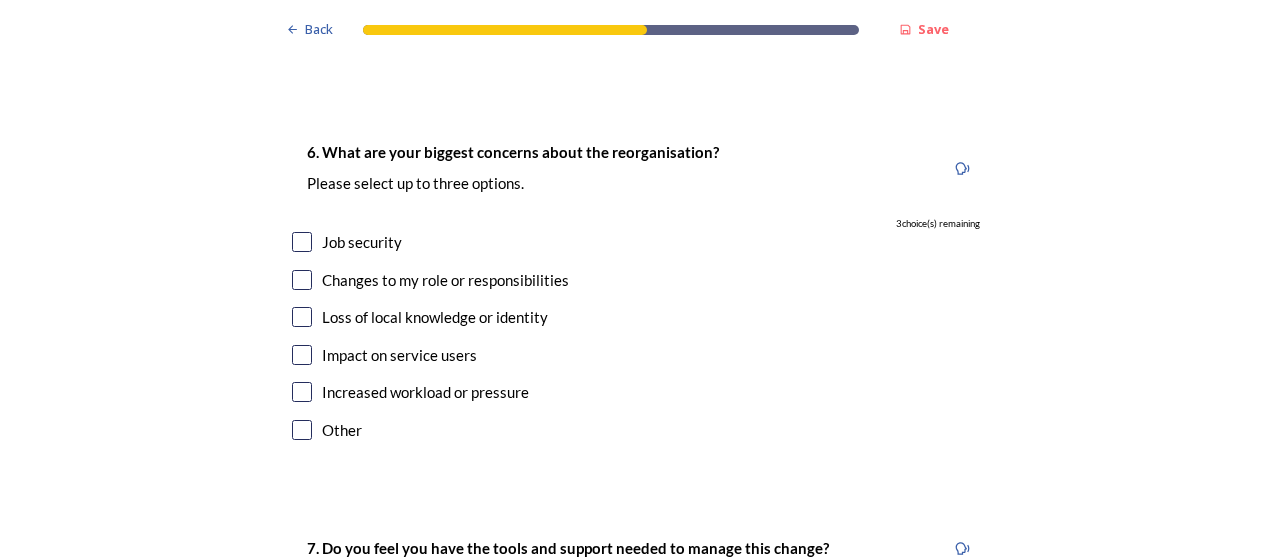 click at bounding box center (302, 280) 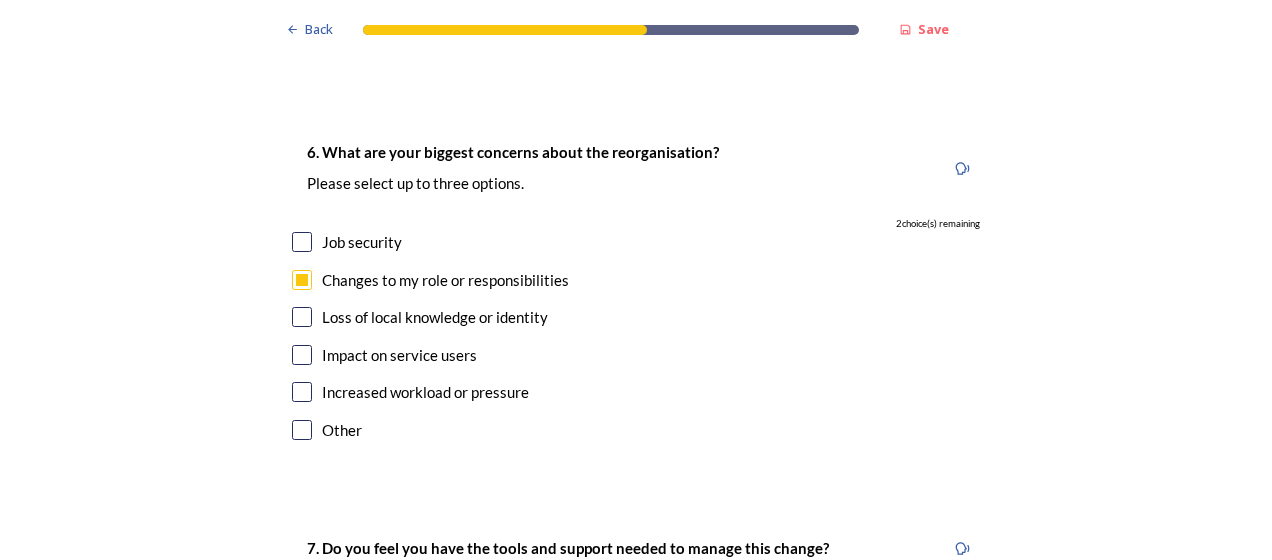 click at bounding box center [302, 392] 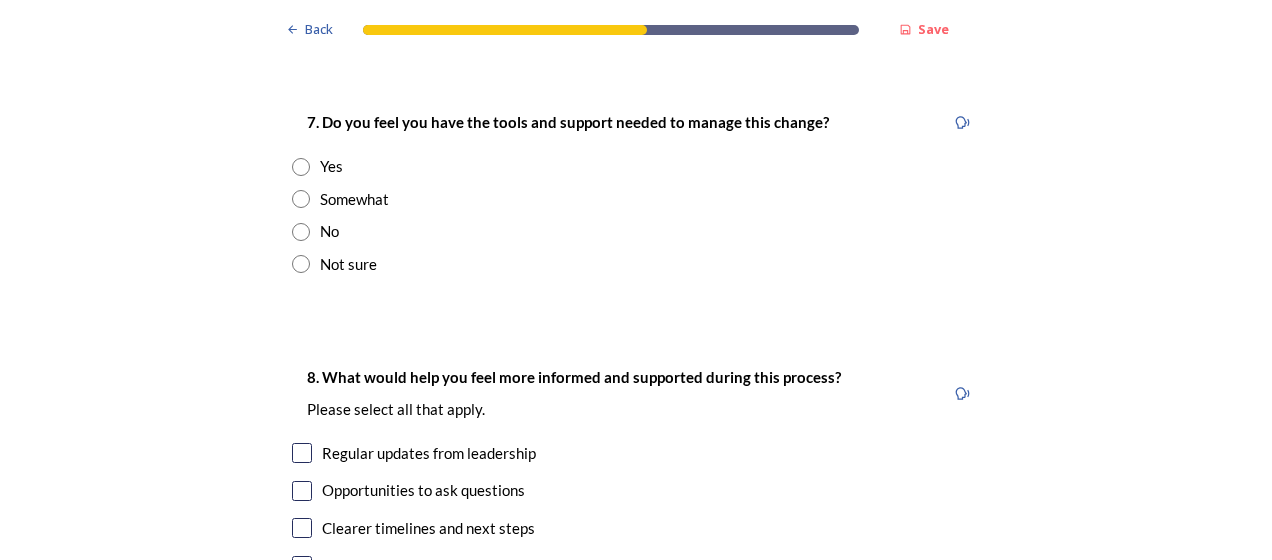 scroll, scrollTop: 4251, scrollLeft: 0, axis: vertical 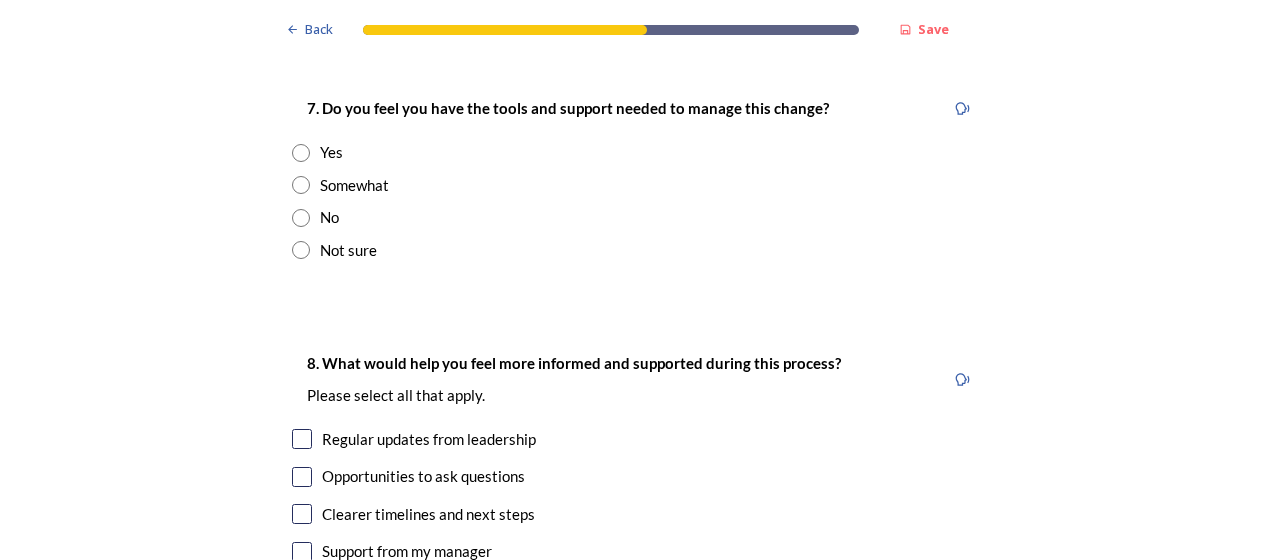 click at bounding box center [301, 185] 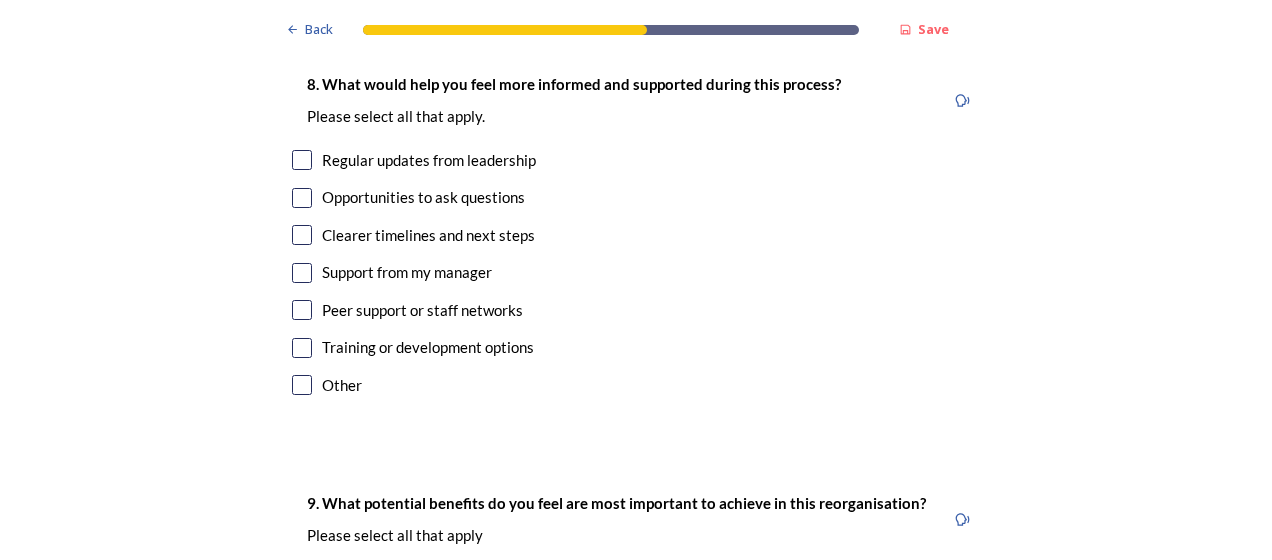 scroll, scrollTop: 4531, scrollLeft: 0, axis: vertical 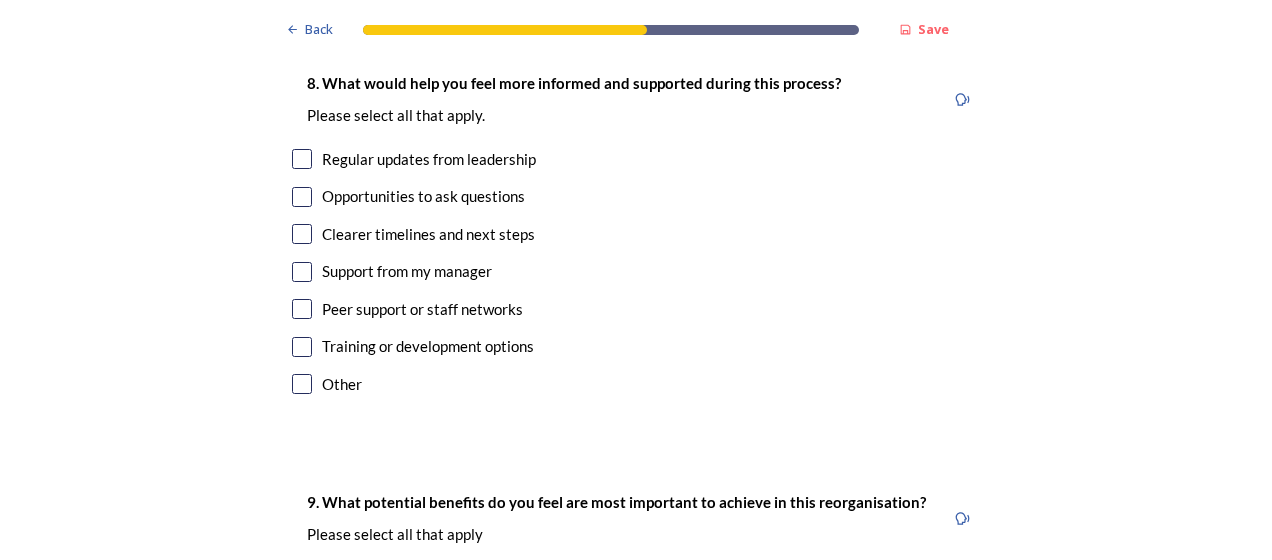 click at bounding box center (302, 234) 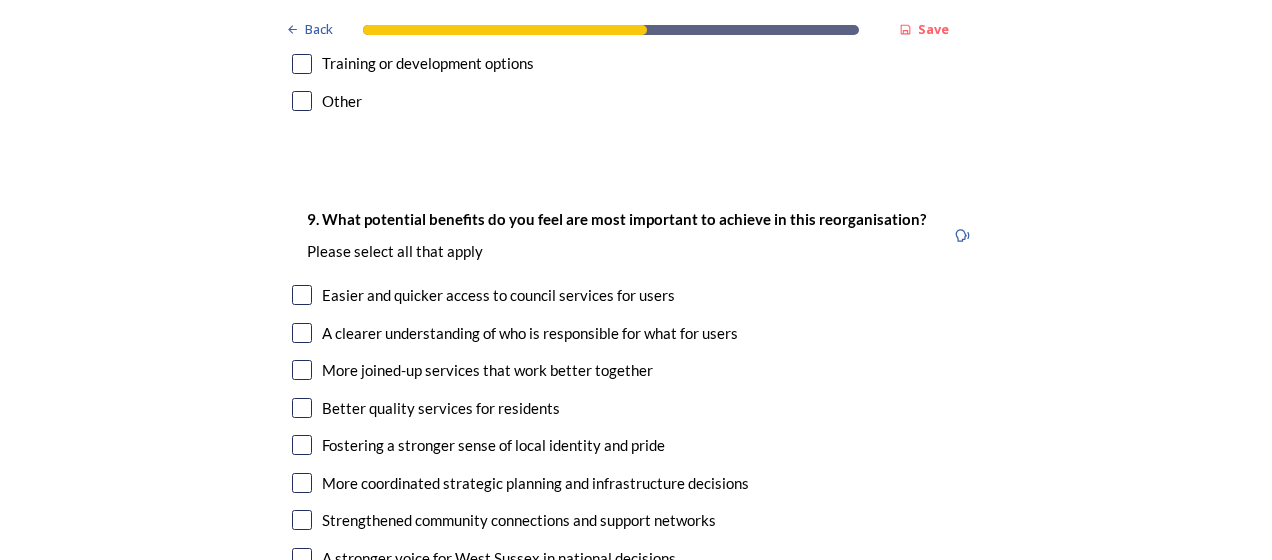 scroll, scrollTop: 4851, scrollLeft: 0, axis: vertical 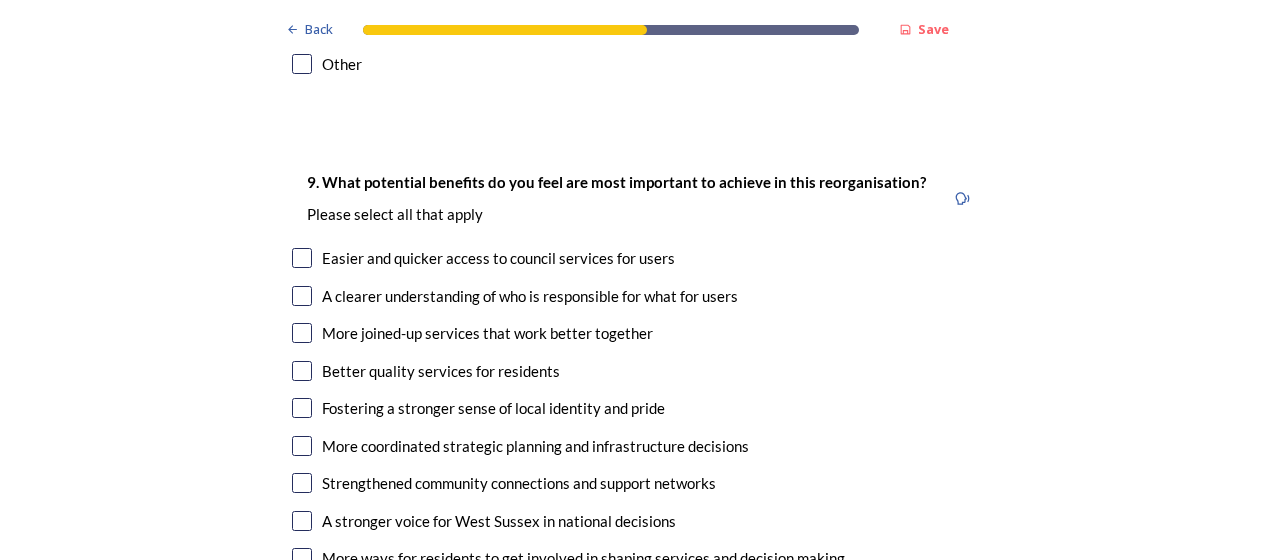 click at bounding box center (302, 258) 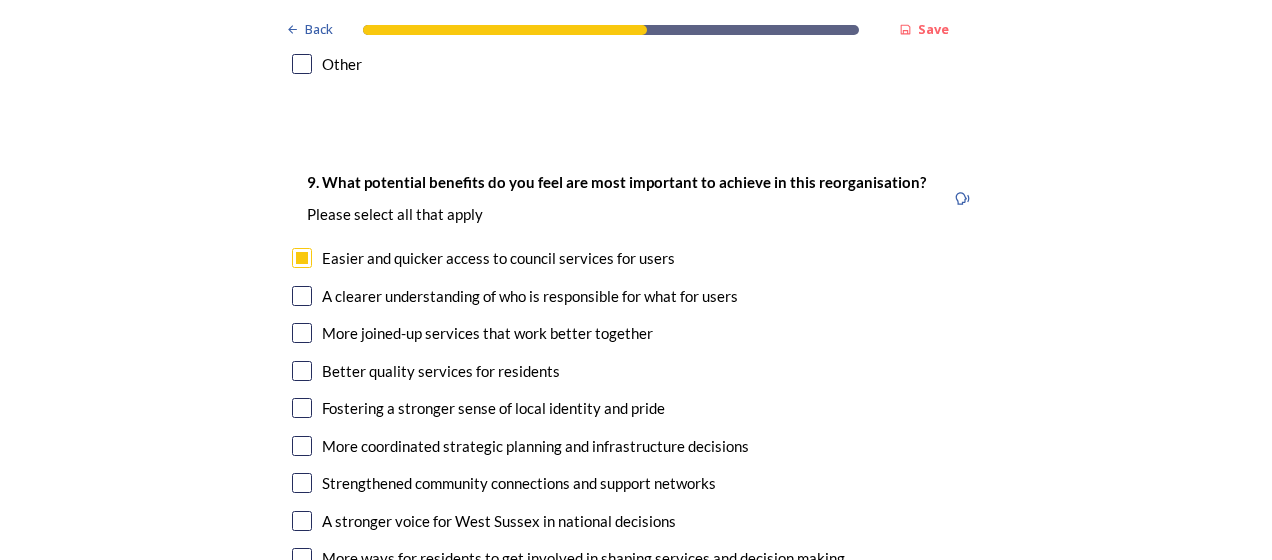 click at bounding box center [302, 296] 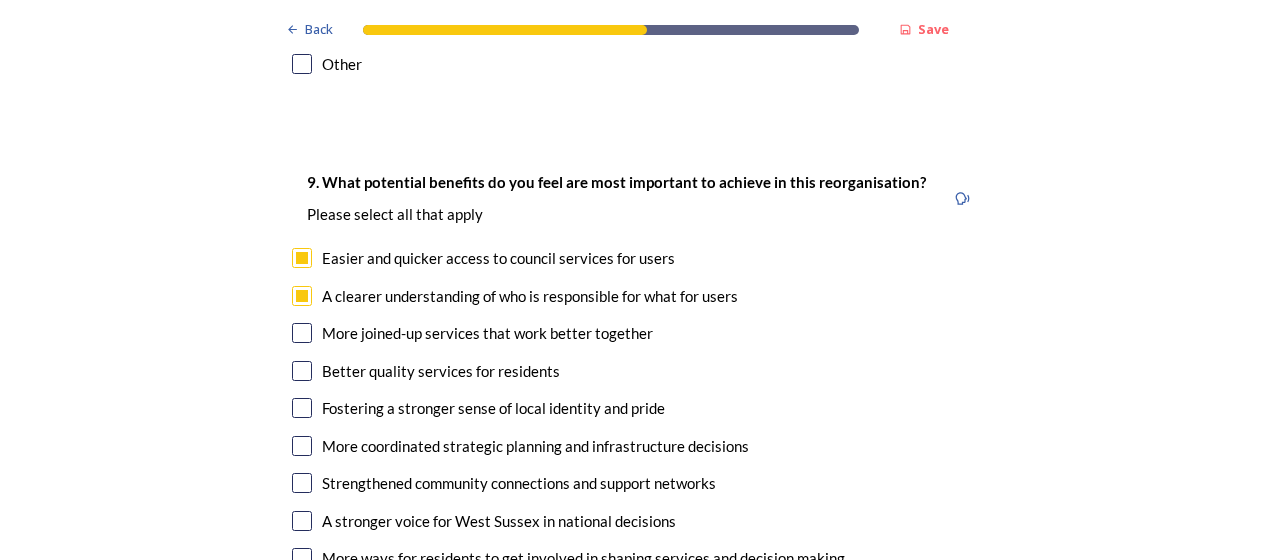 click at bounding box center [302, 333] 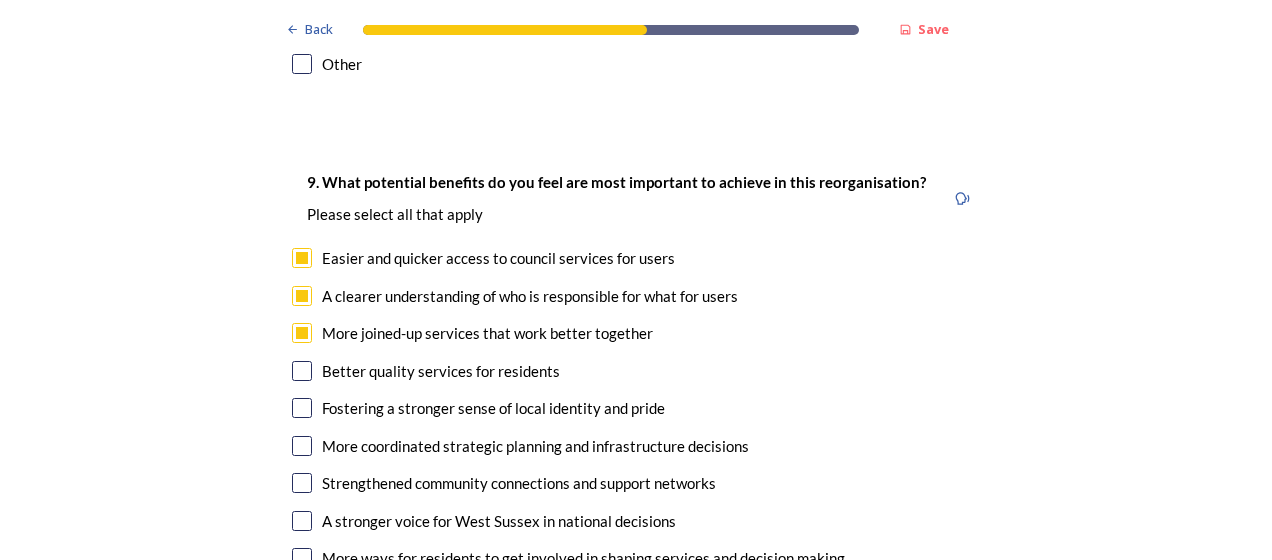 click at bounding box center (302, 371) 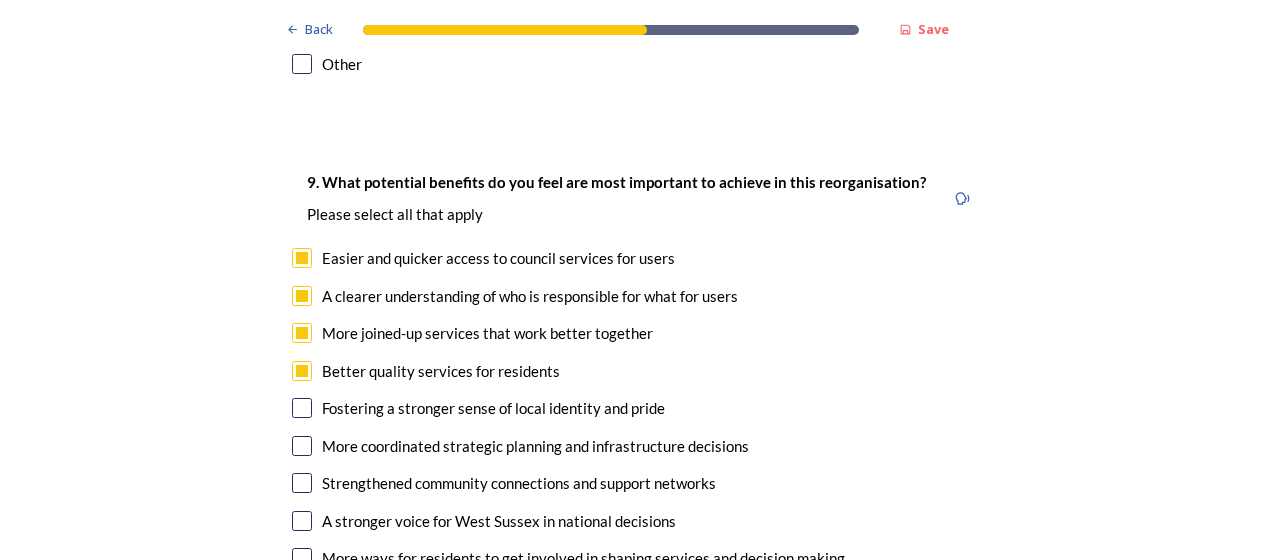 click at bounding box center [302, 258] 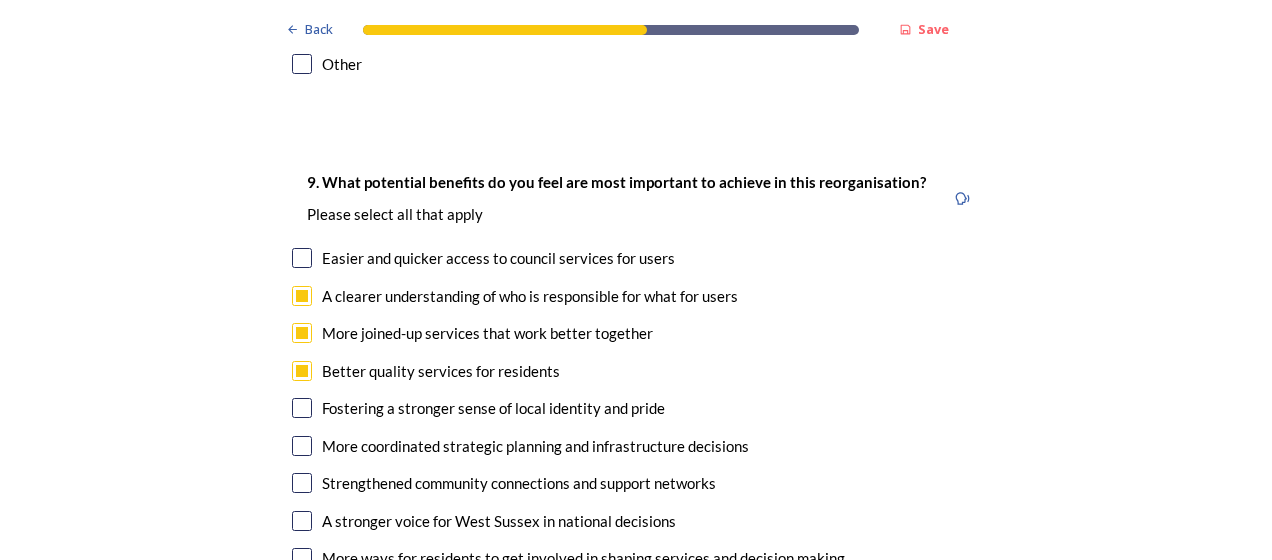click at bounding box center [302, 371] 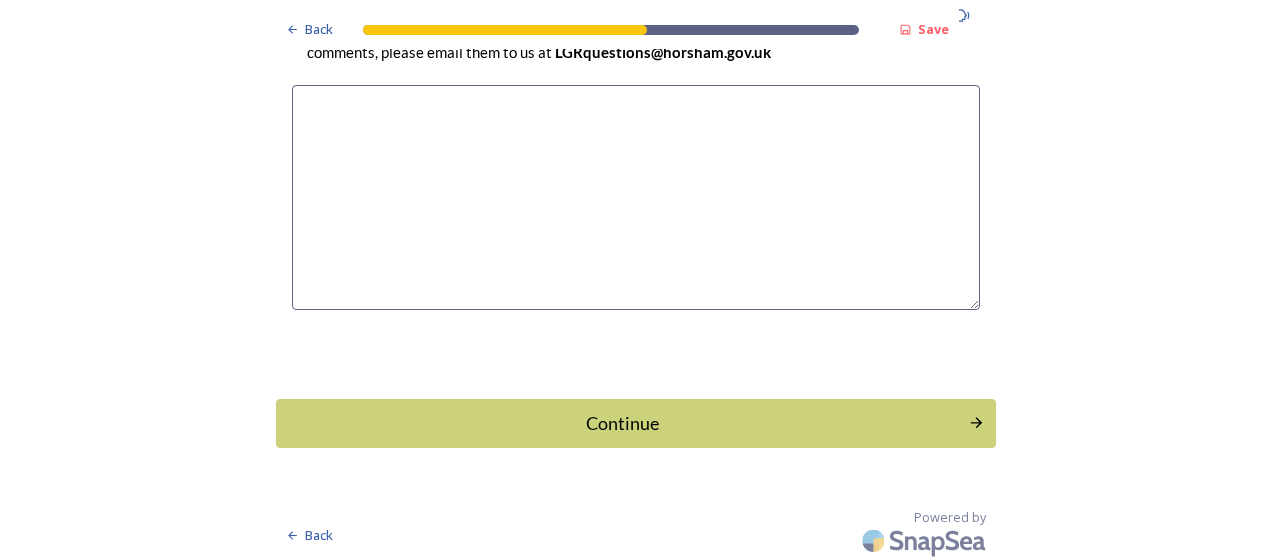 scroll, scrollTop: 6152, scrollLeft: 0, axis: vertical 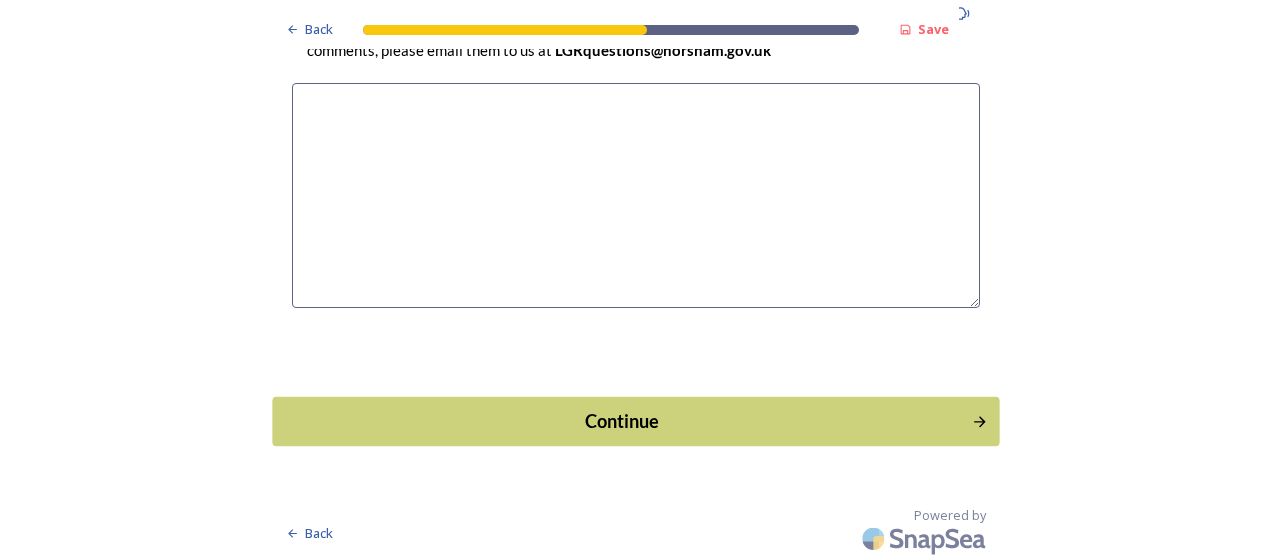 click on "Continue" at bounding box center (622, 420) 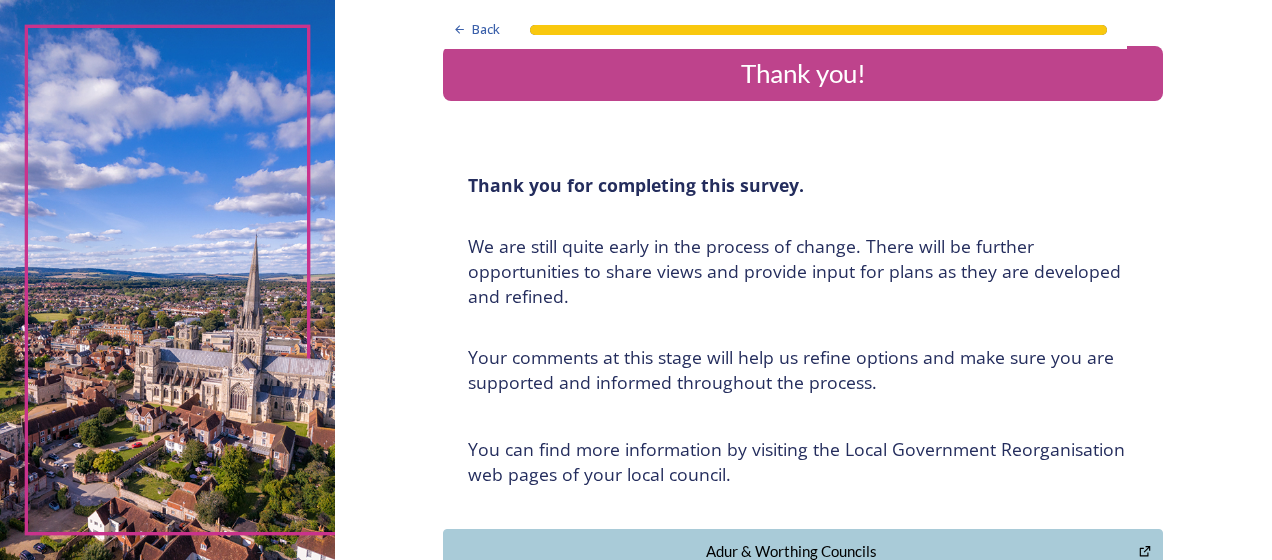 scroll, scrollTop: 0, scrollLeft: 0, axis: both 